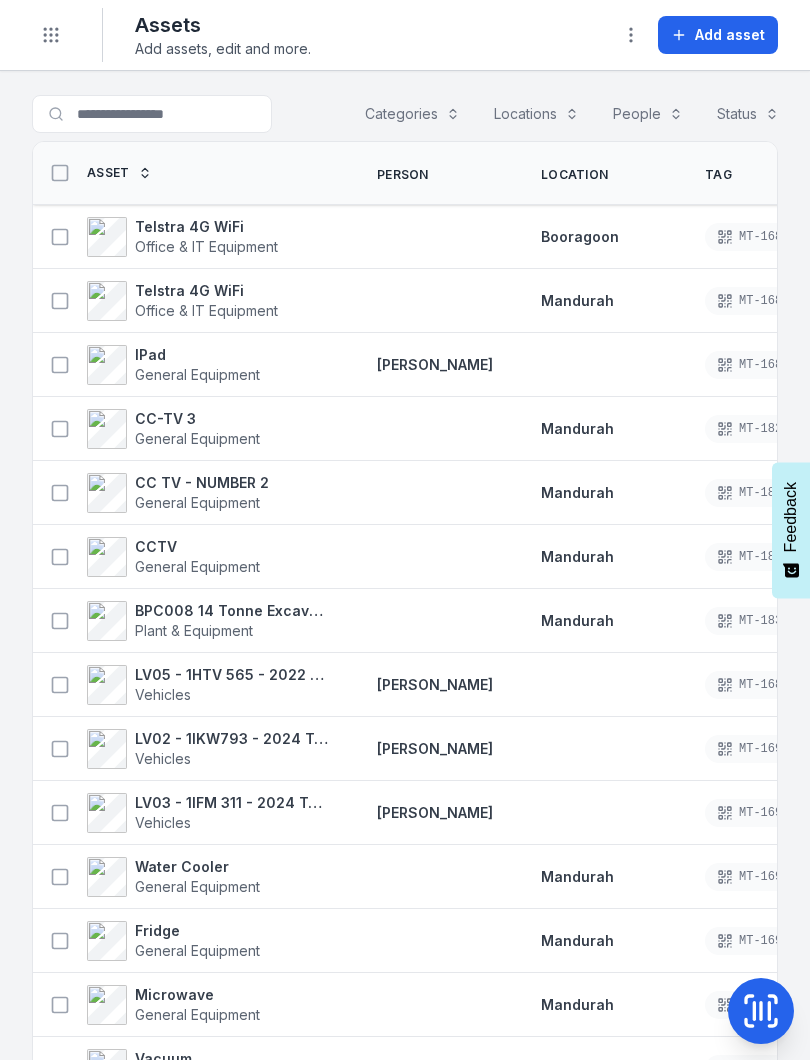 scroll, scrollTop: 0, scrollLeft: 0, axis: both 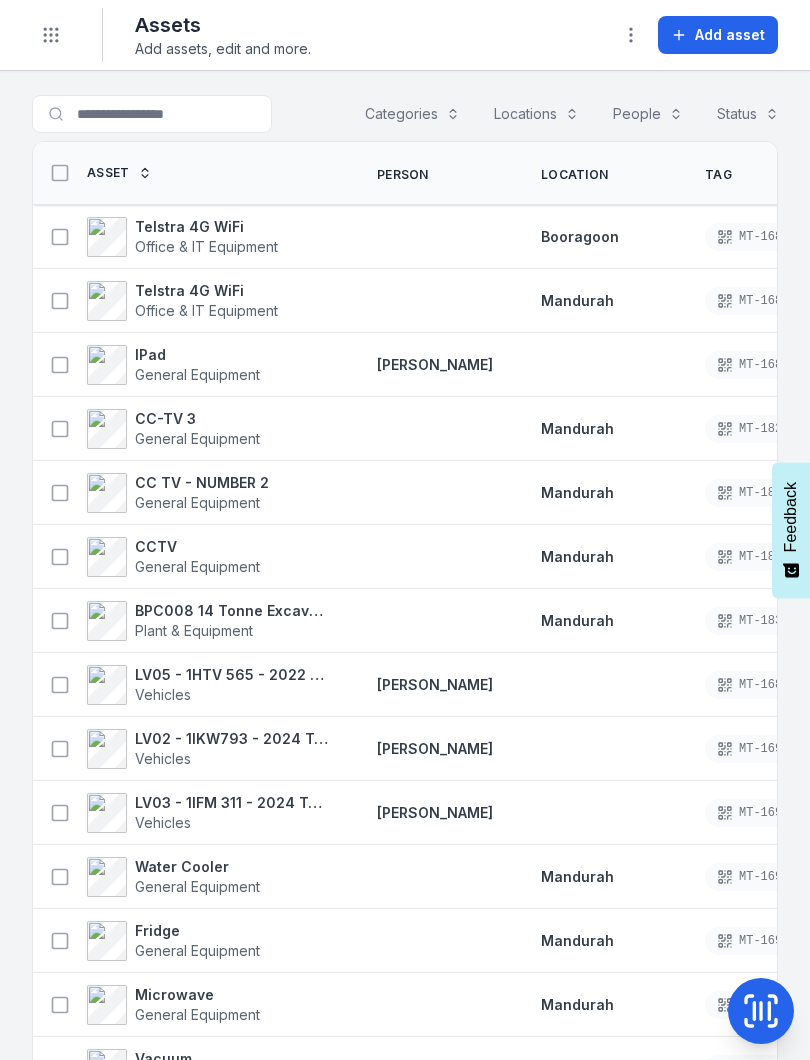 click 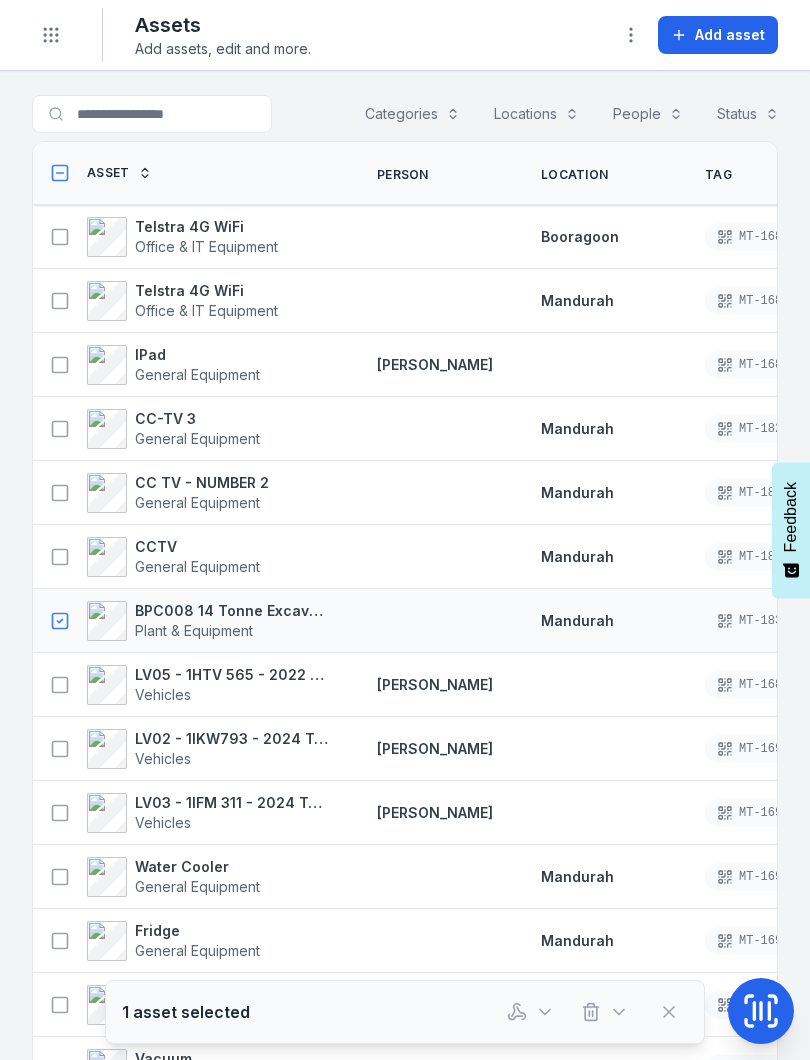 click 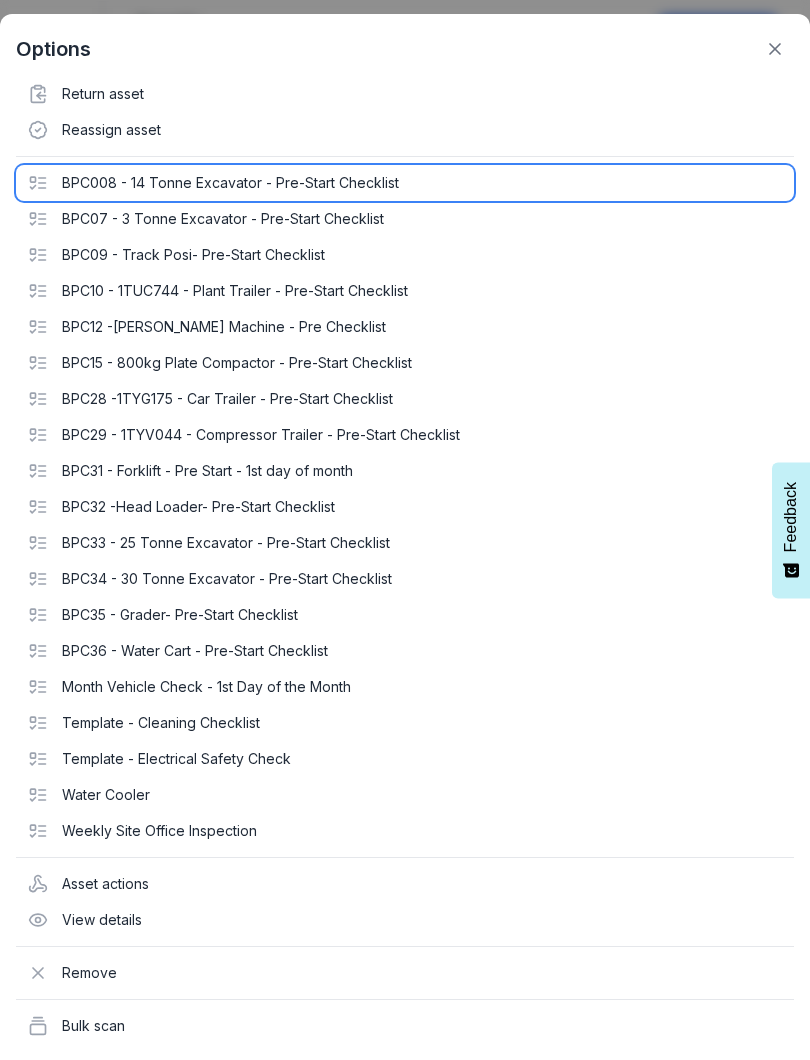 click 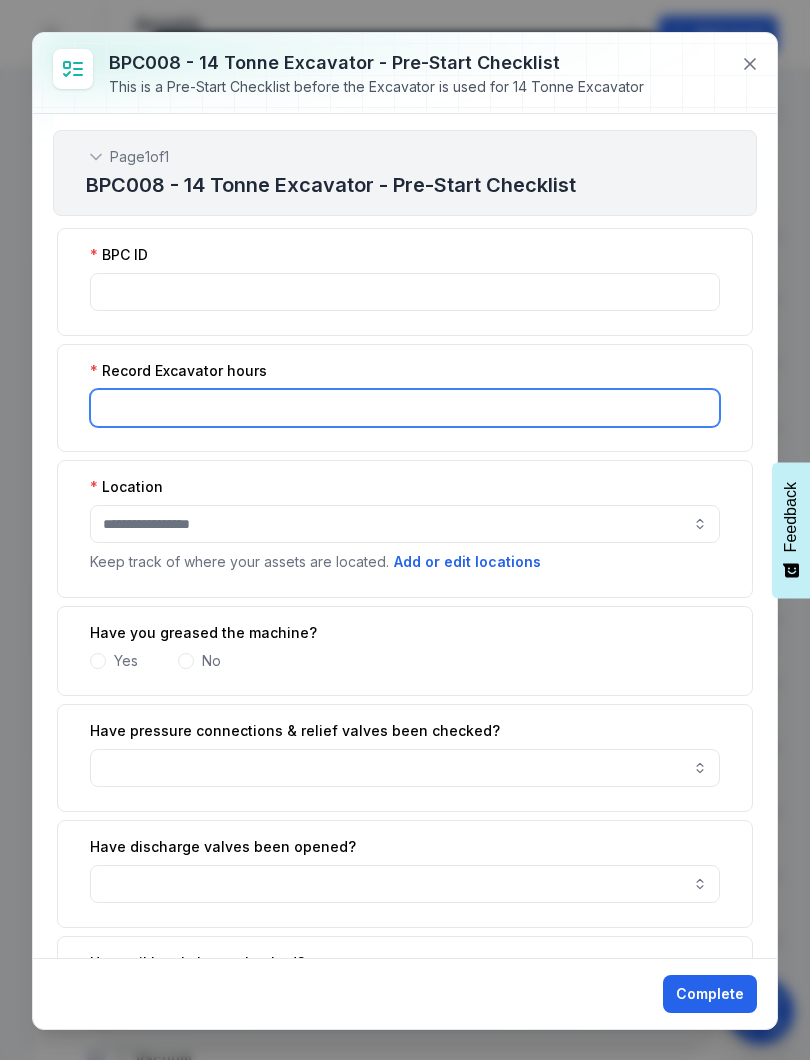 click at bounding box center [405, 408] 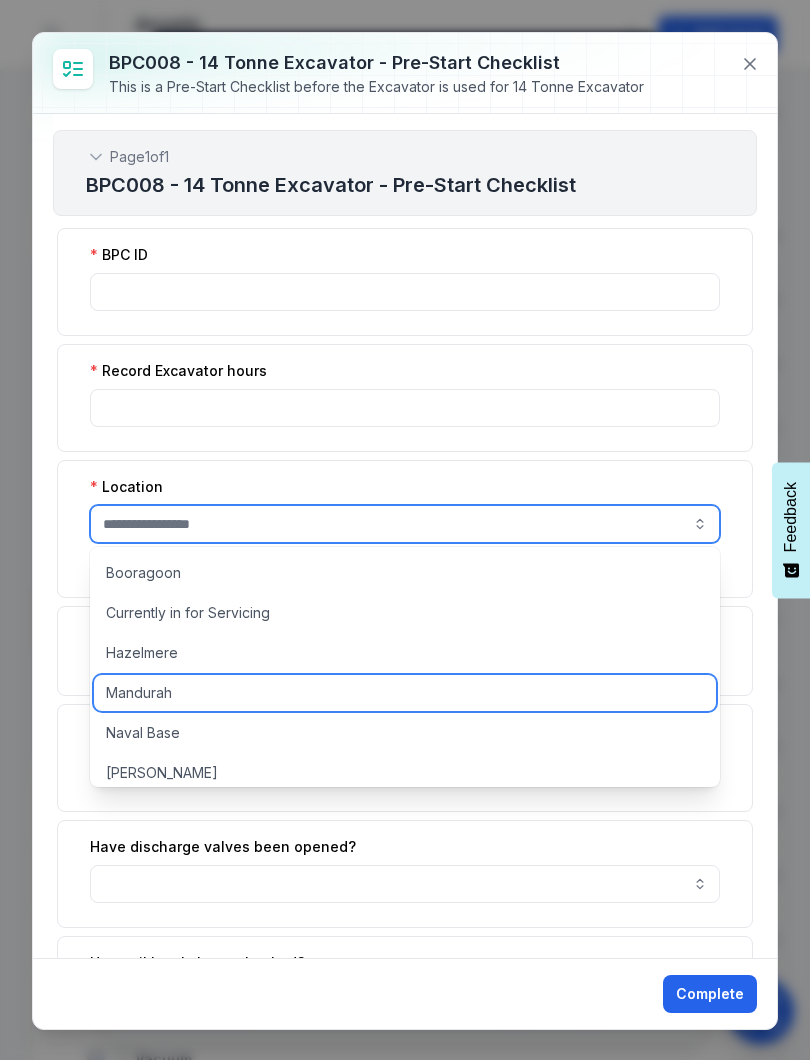 click on "Mandurah" at bounding box center (405, 693) 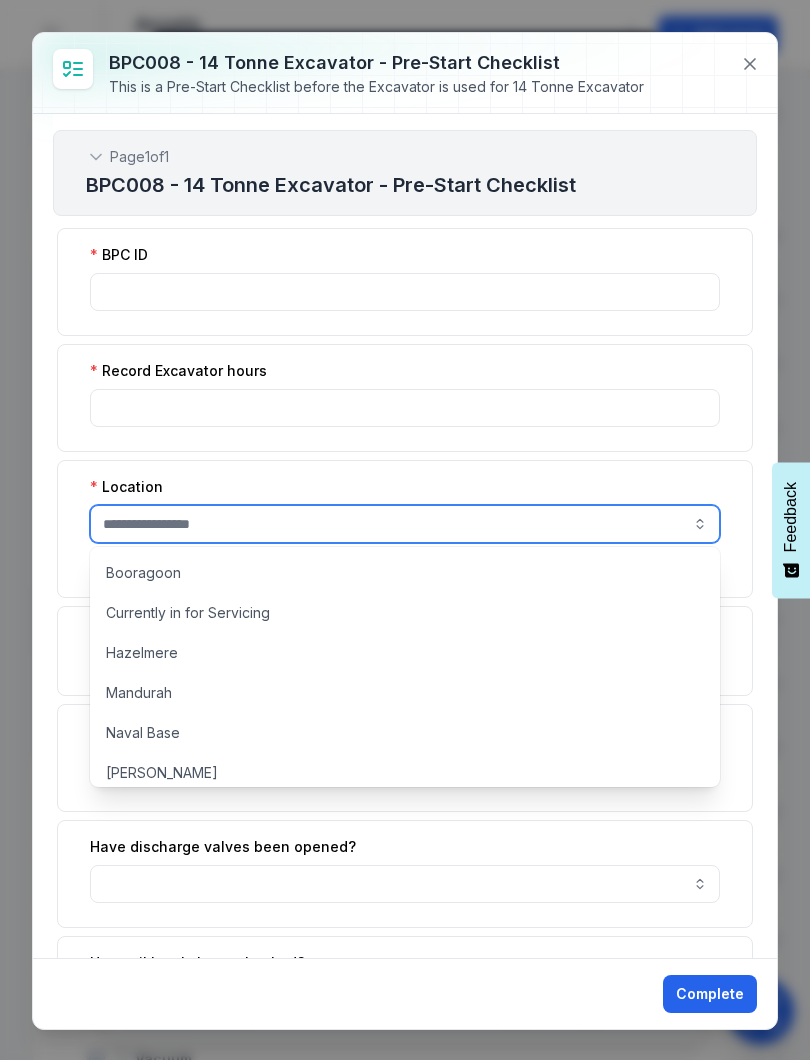 type on "********" 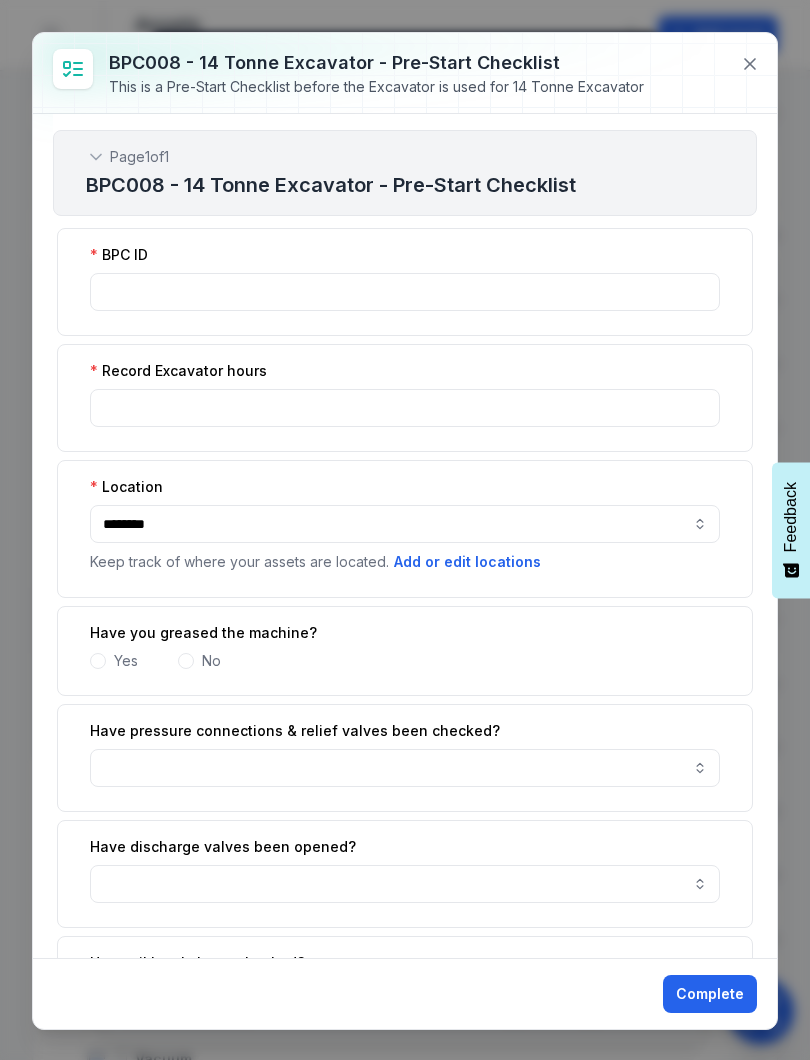 click at bounding box center [98, 661] 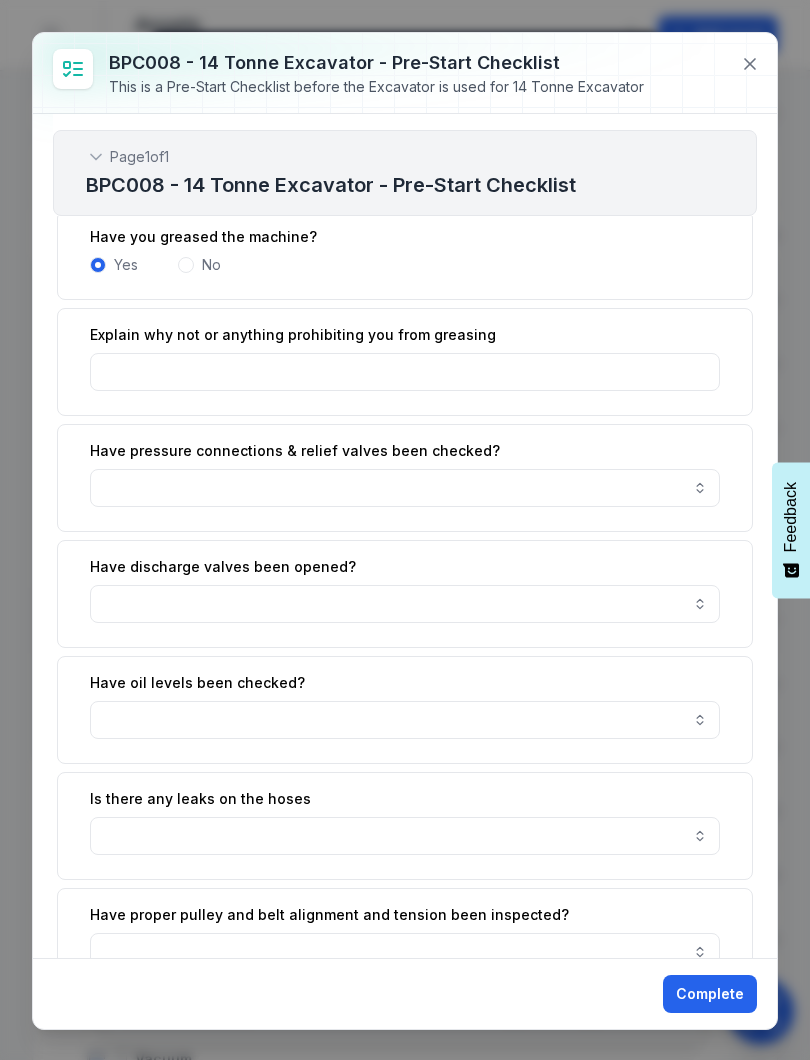 scroll, scrollTop: 407, scrollLeft: 0, axis: vertical 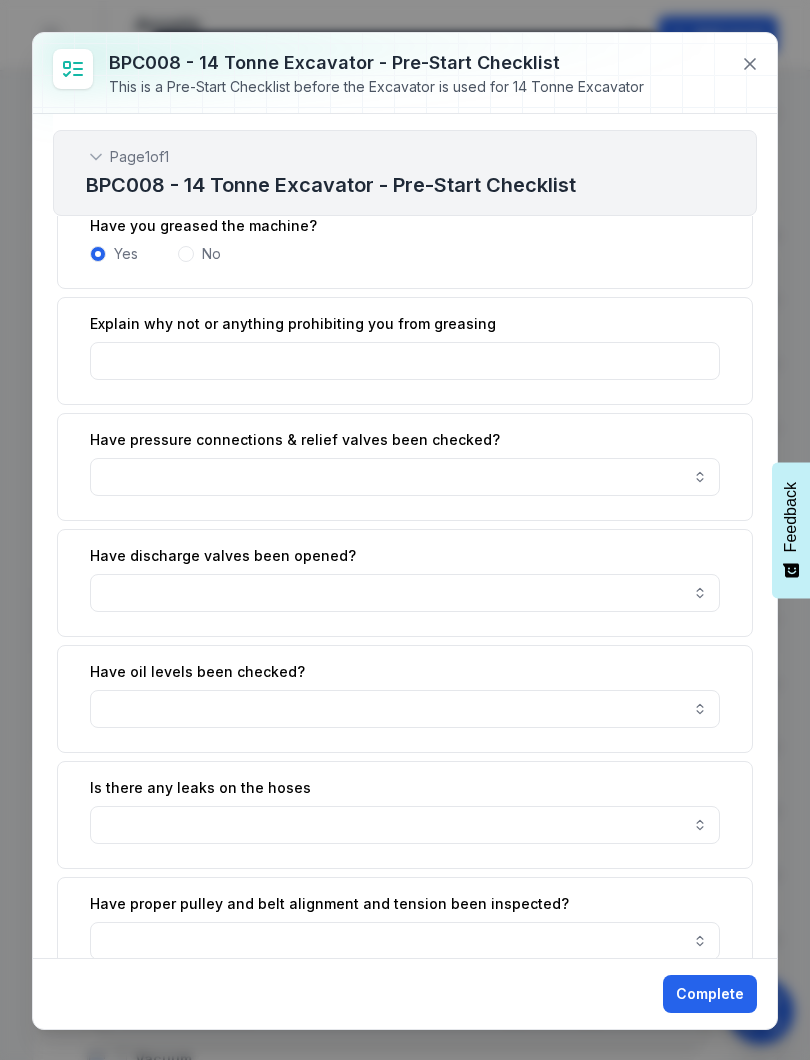 click on "Have oil levels been checked?" at bounding box center (405, 699) 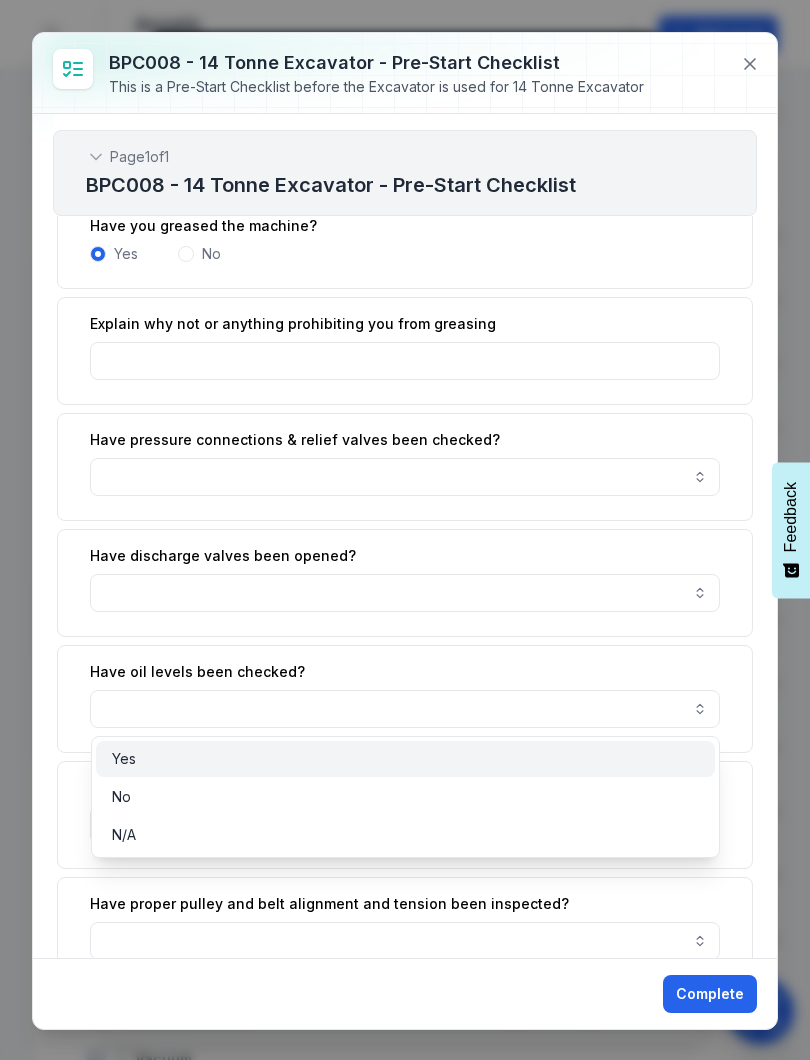 click on "Yes" at bounding box center [406, 759] 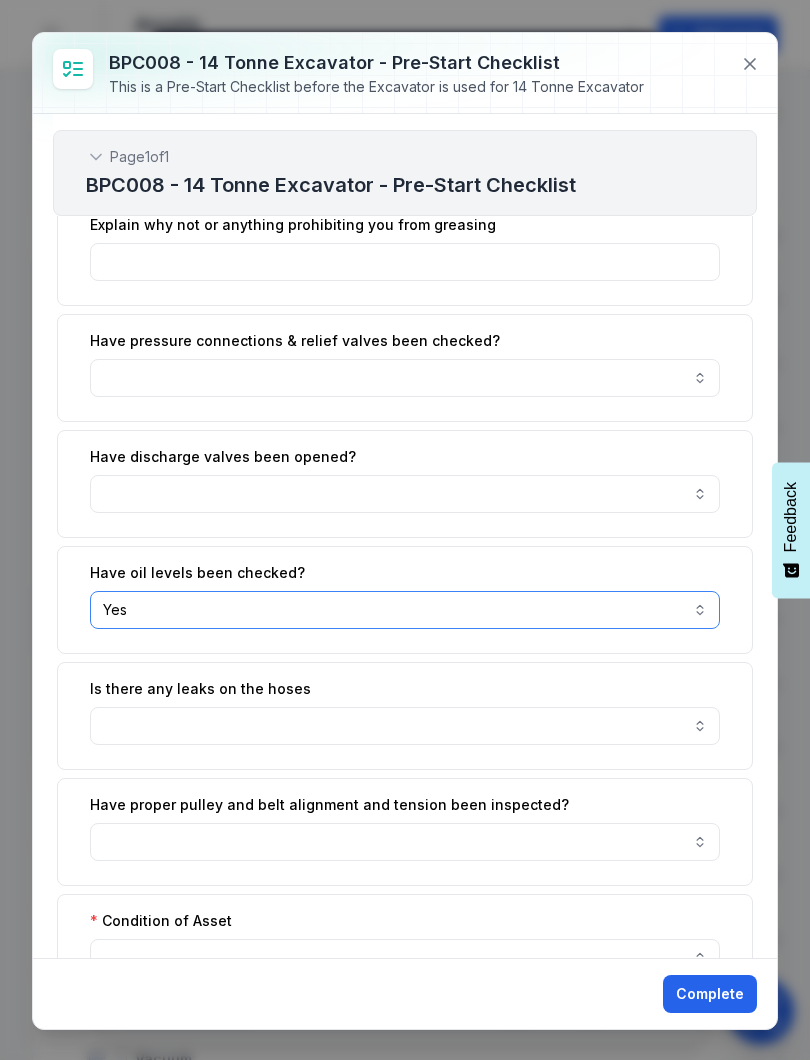 scroll, scrollTop: 533, scrollLeft: 0, axis: vertical 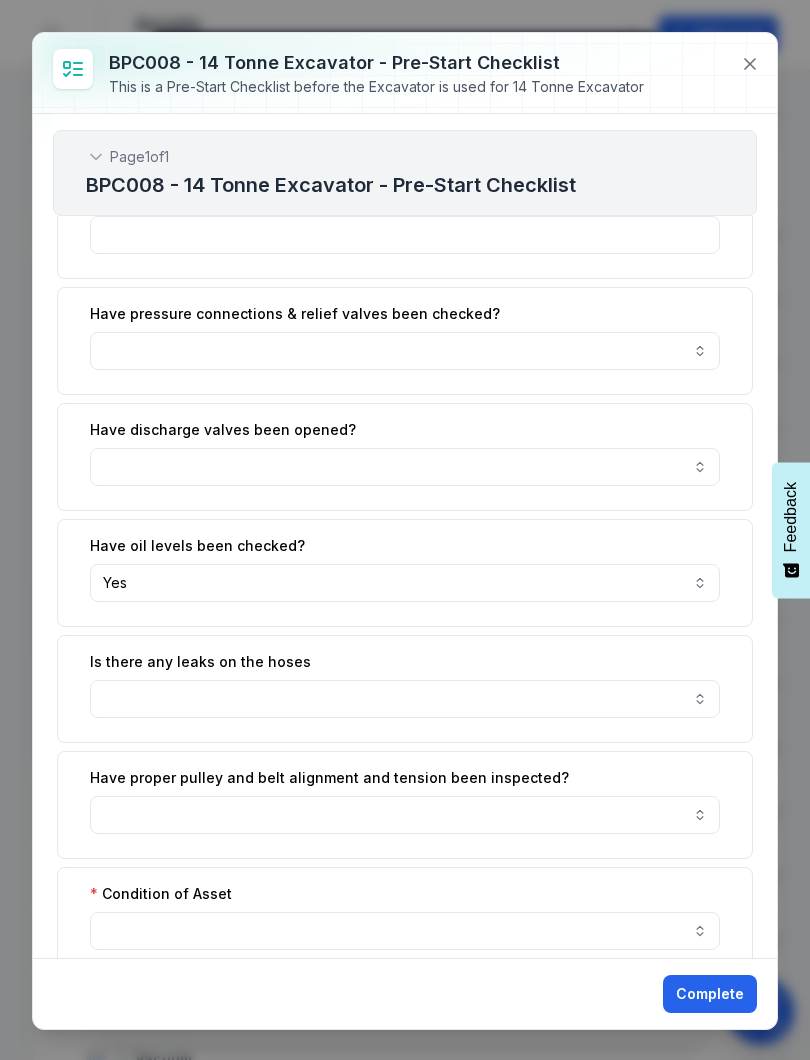 click at bounding box center [405, 699] 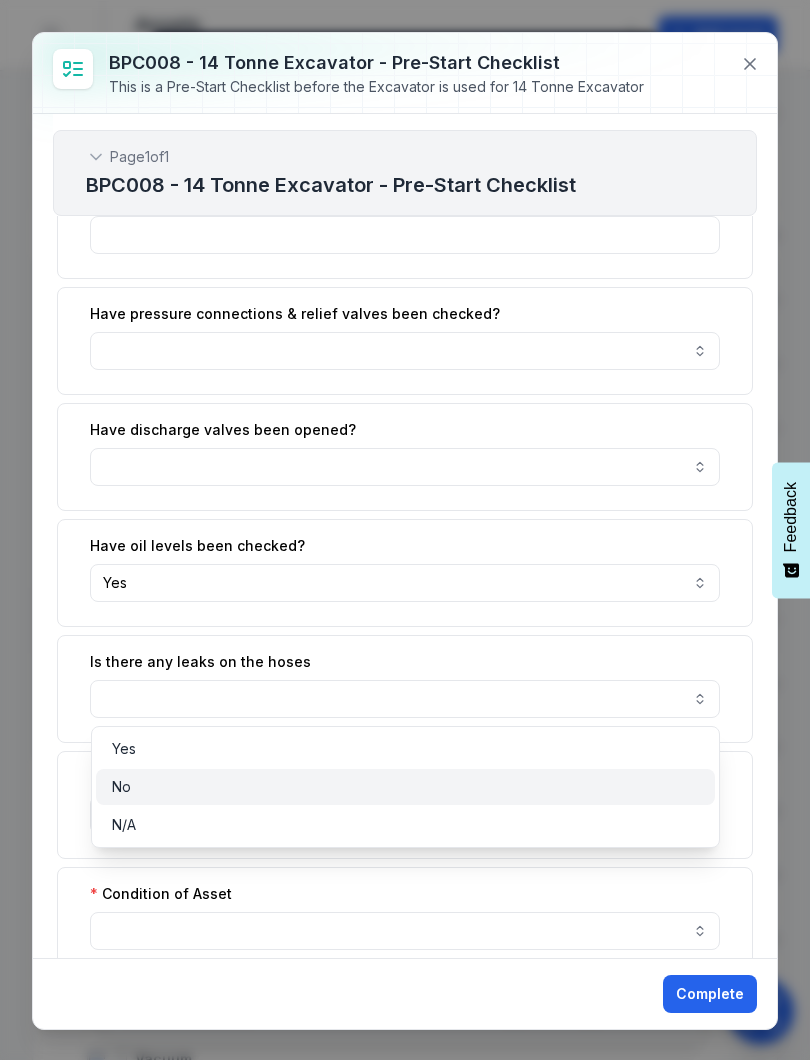 click on "No" at bounding box center (406, 787) 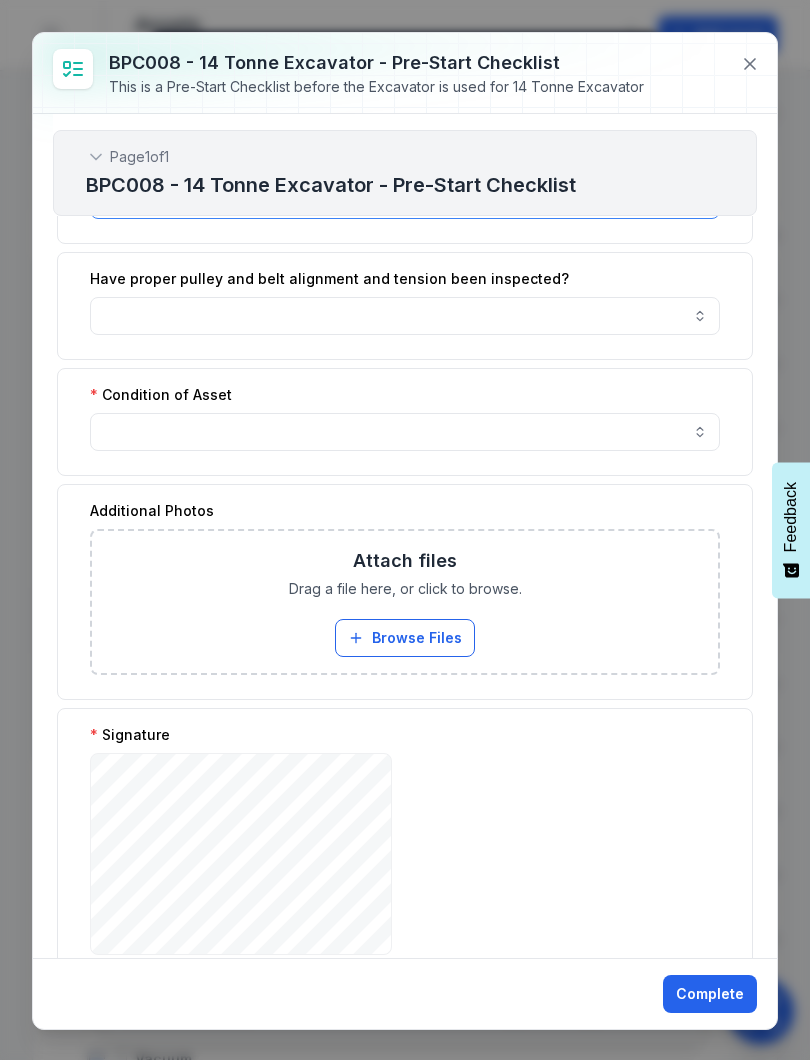 scroll, scrollTop: 1034, scrollLeft: 0, axis: vertical 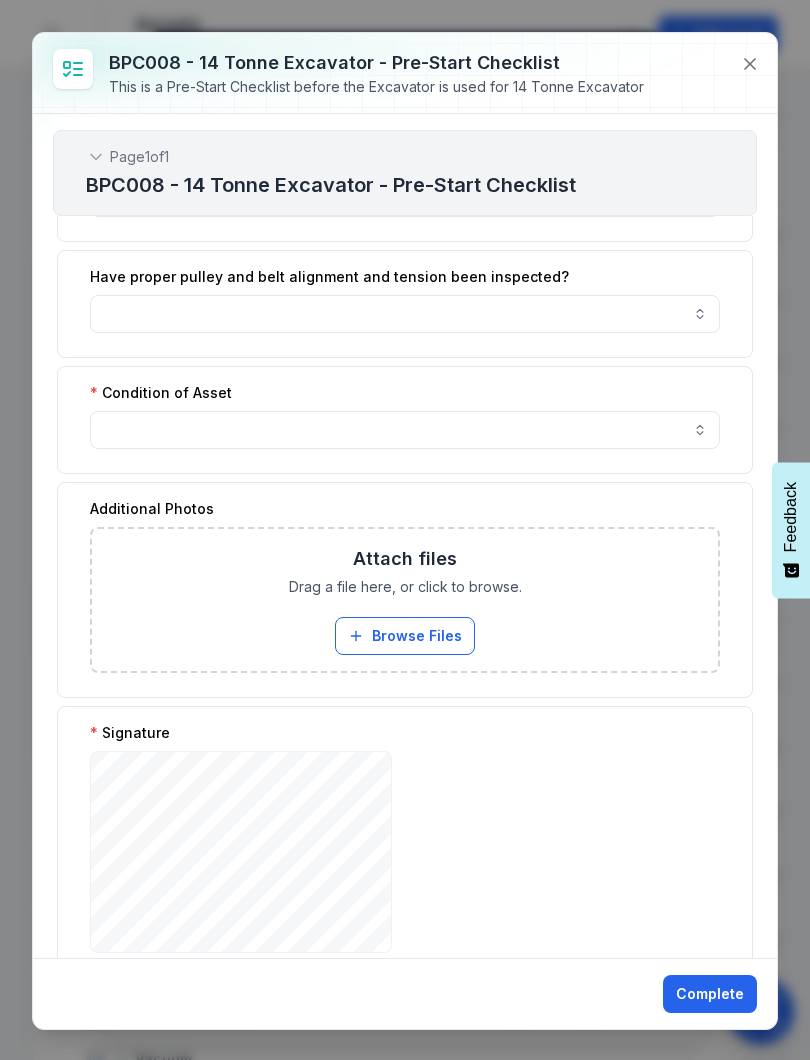 click at bounding box center (405, 430) 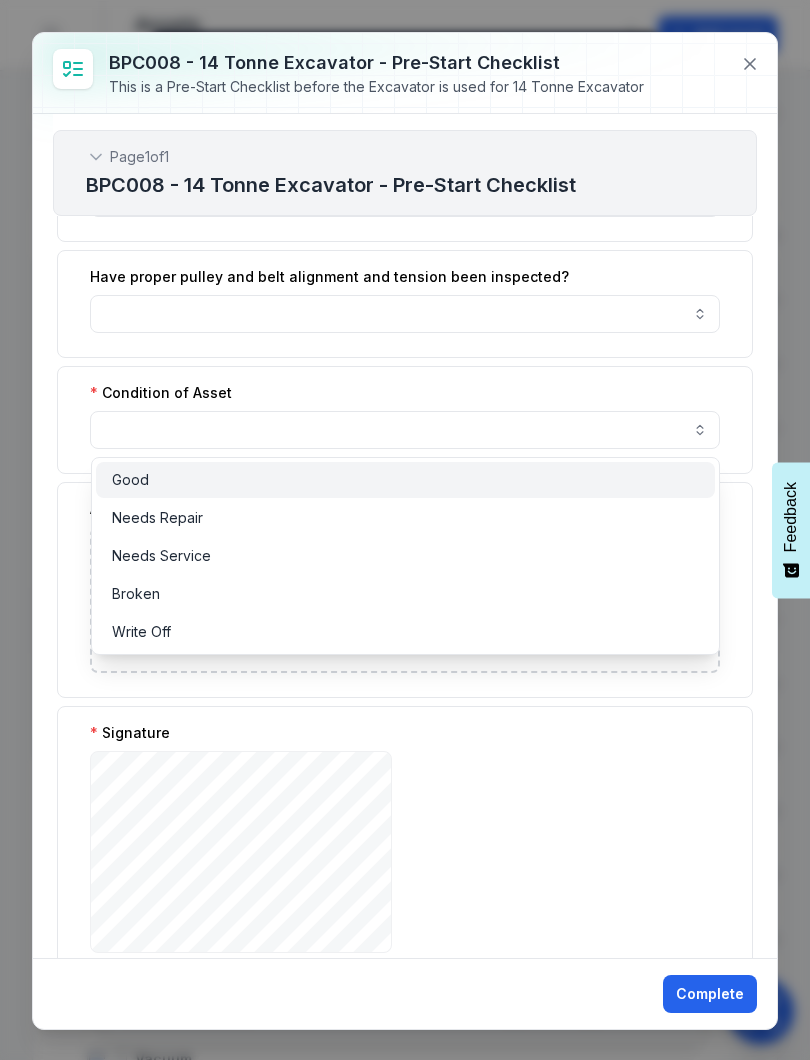 click on "Good" at bounding box center (406, 480) 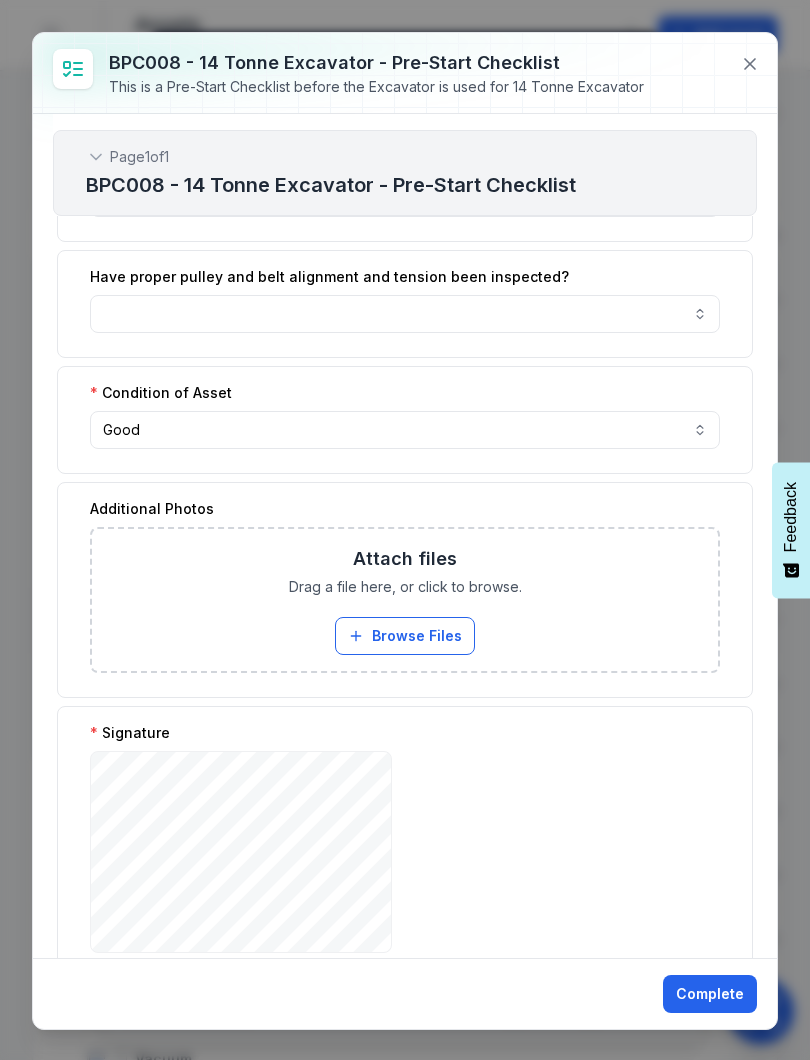 click on "Complete" at bounding box center [710, 994] 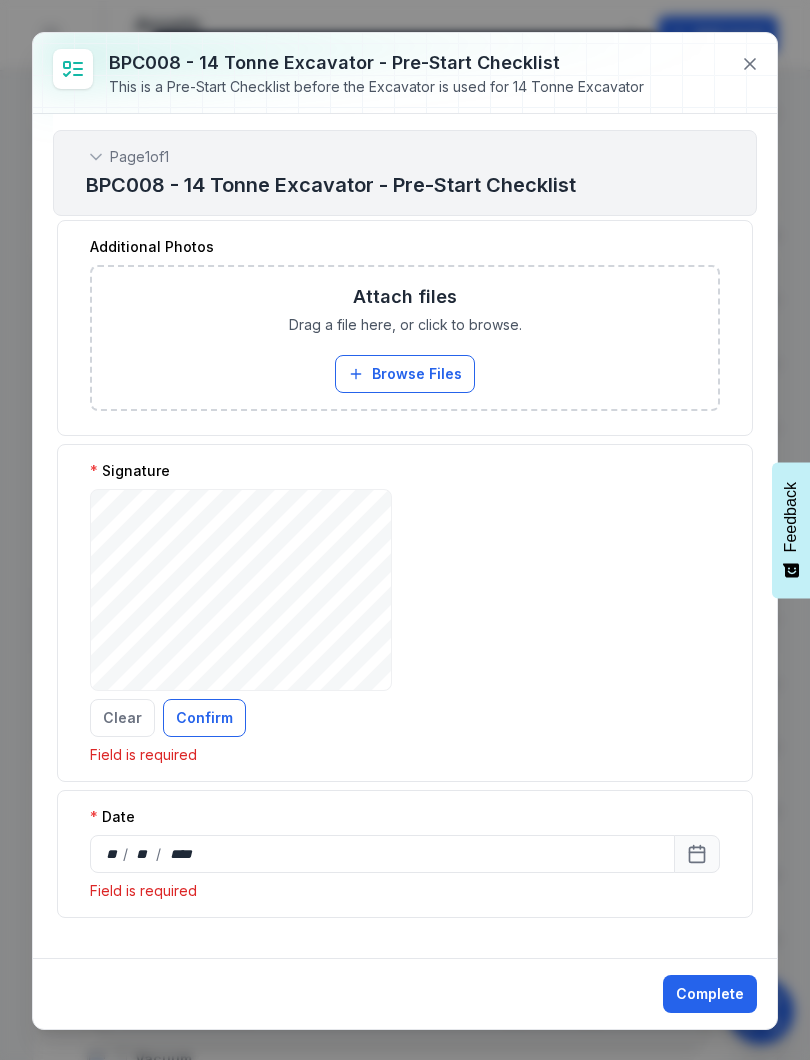 scroll, scrollTop: 1316, scrollLeft: 0, axis: vertical 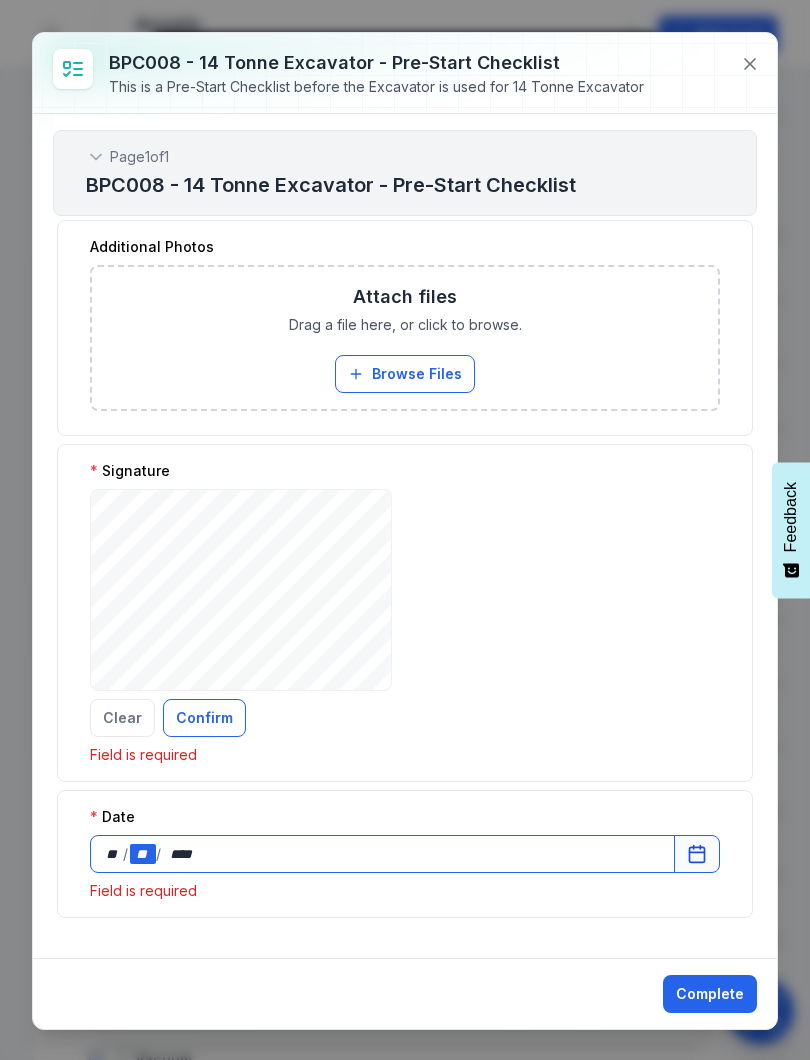 click on "**" at bounding box center (143, 854) 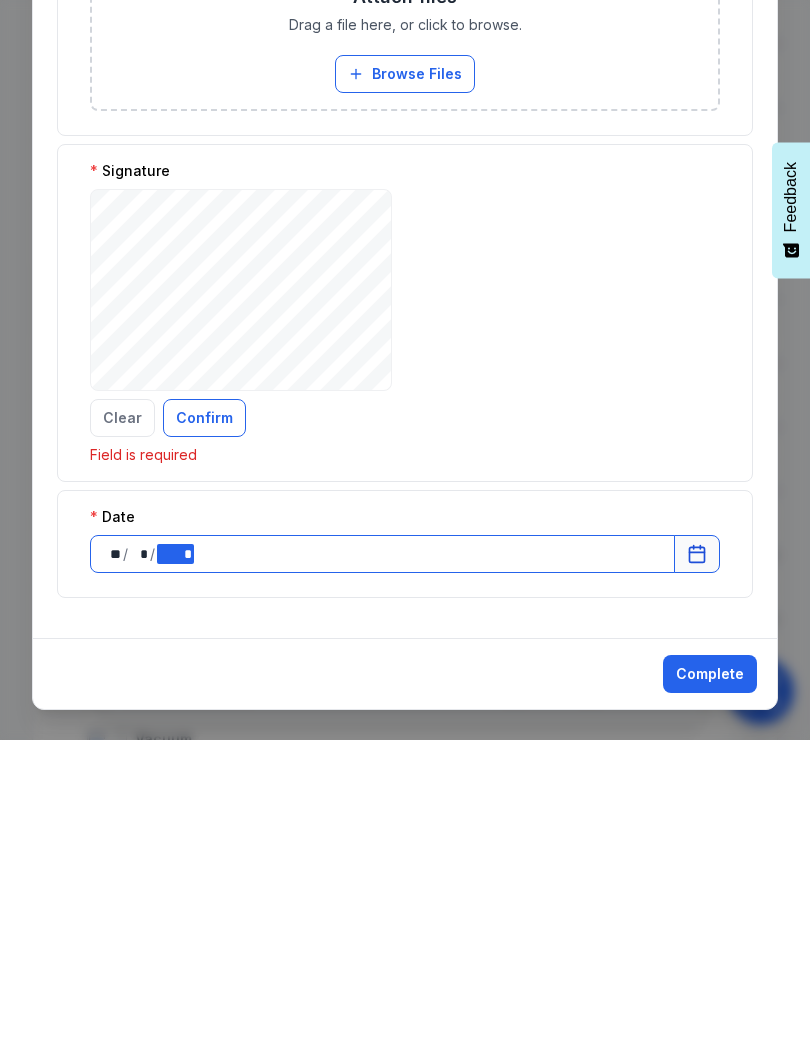 scroll, scrollTop: 1296, scrollLeft: 0, axis: vertical 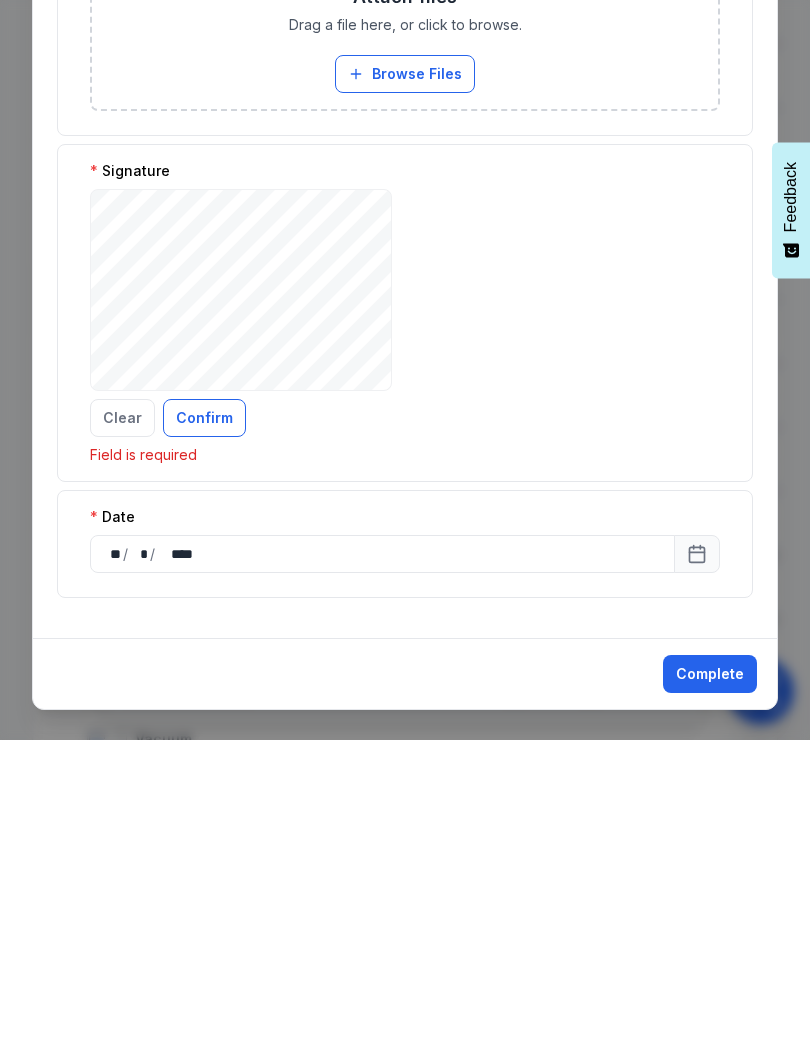 click on "Complete" at bounding box center [710, 994] 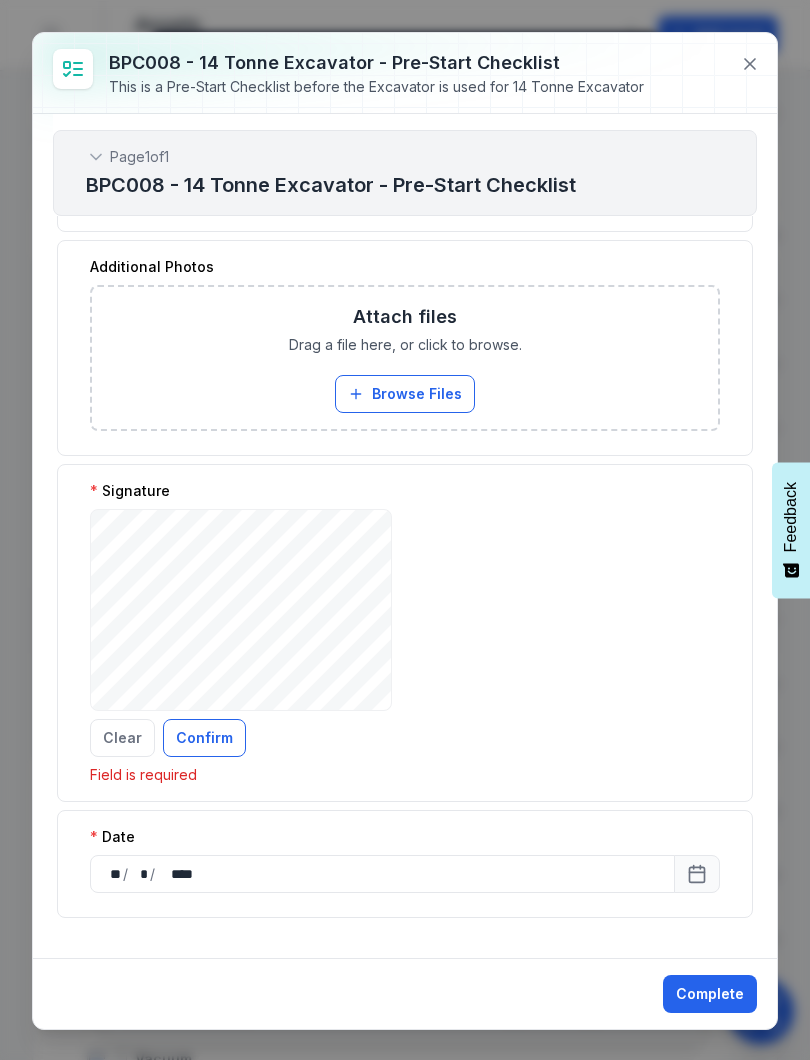 click on "Confirm" at bounding box center (204, 738) 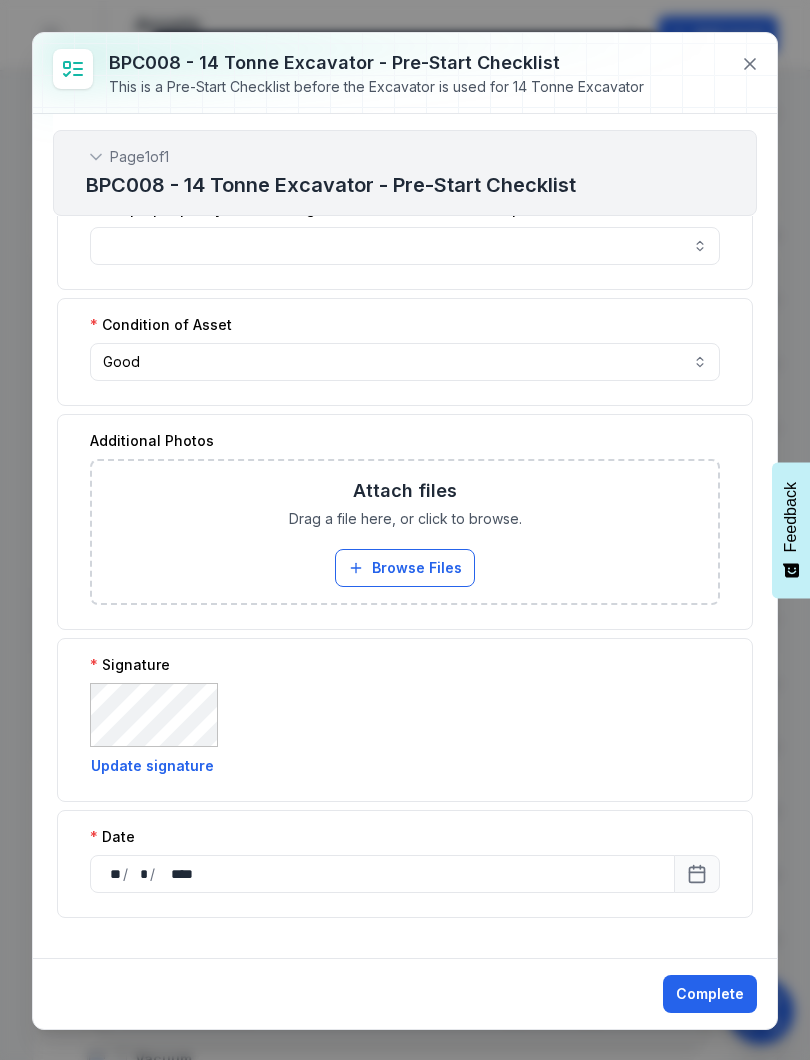 scroll, scrollTop: 1122, scrollLeft: 0, axis: vertical 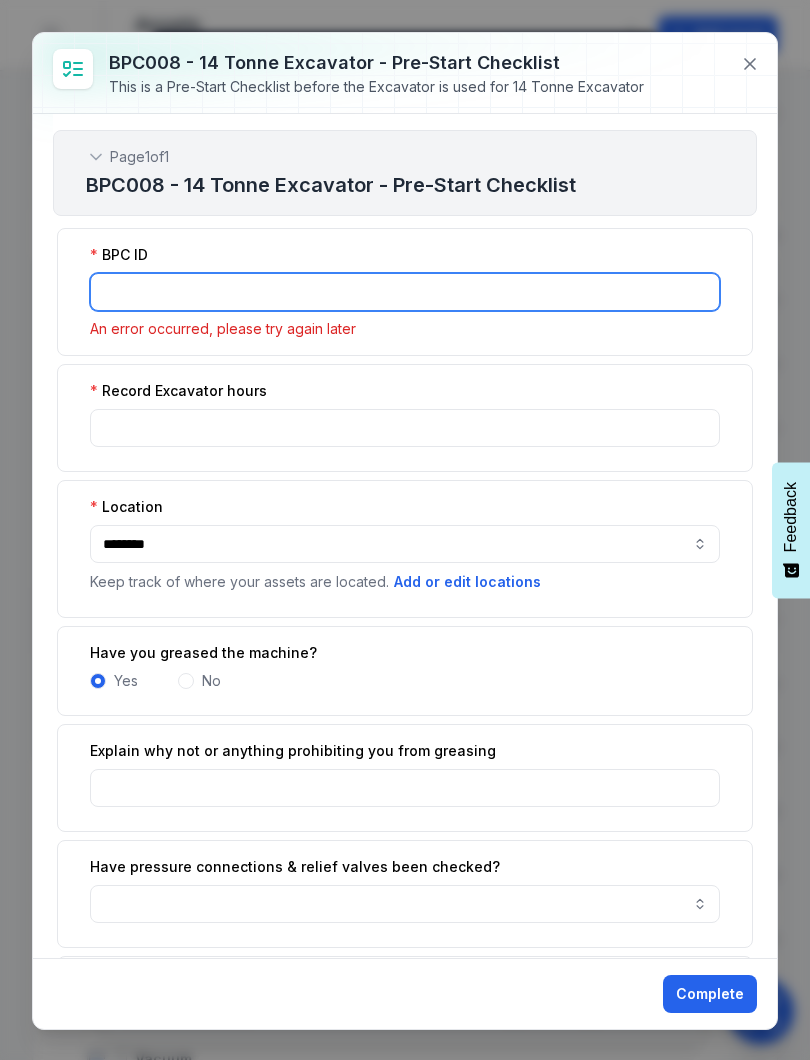 click at bounding box center (405, 292) 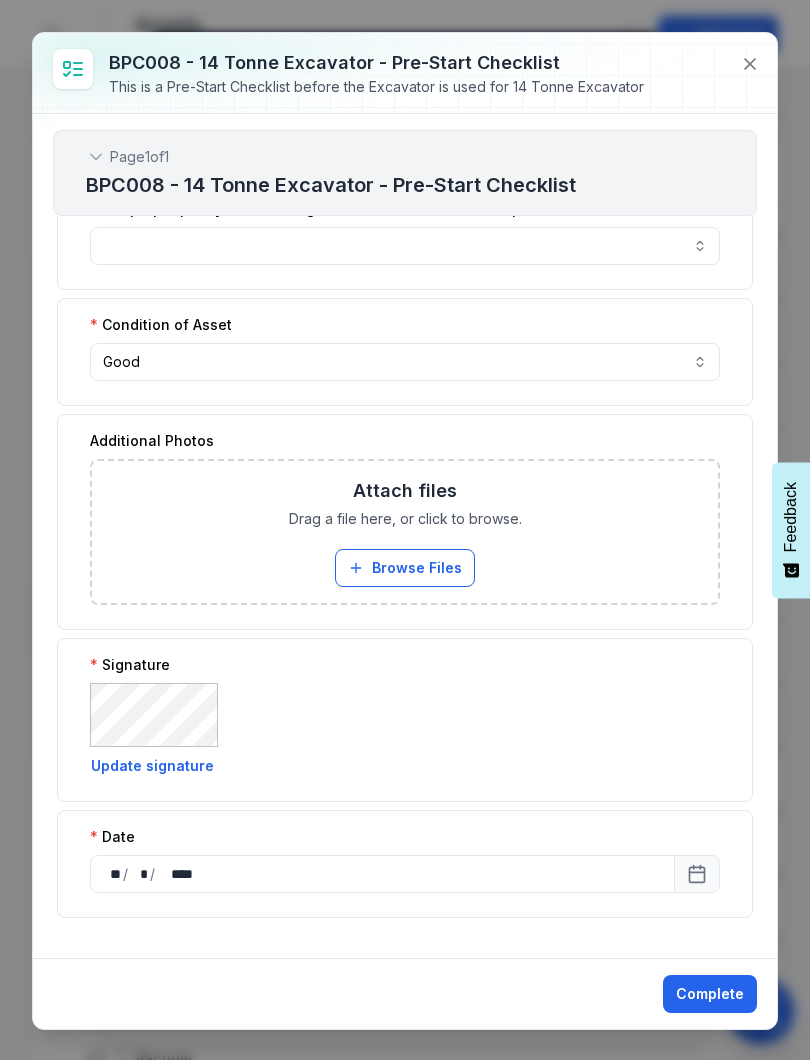 scroll, scrollTop: 1102, scrollLeft: 0, axis: vertical 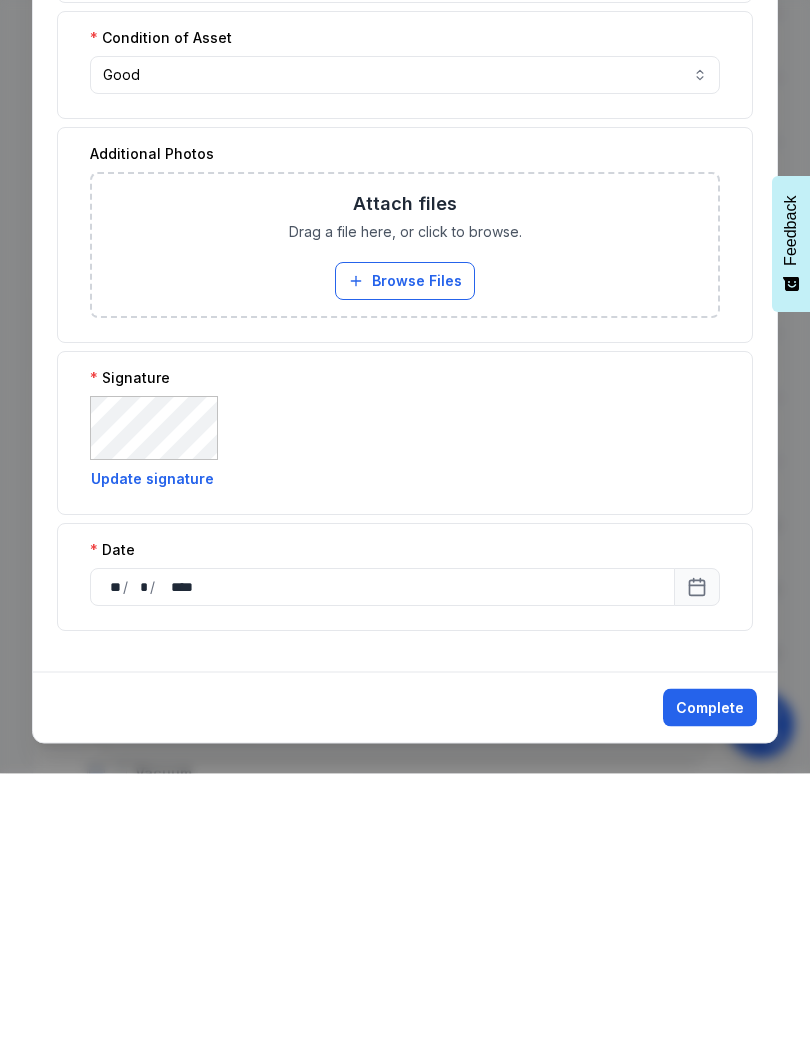 type on "******" 